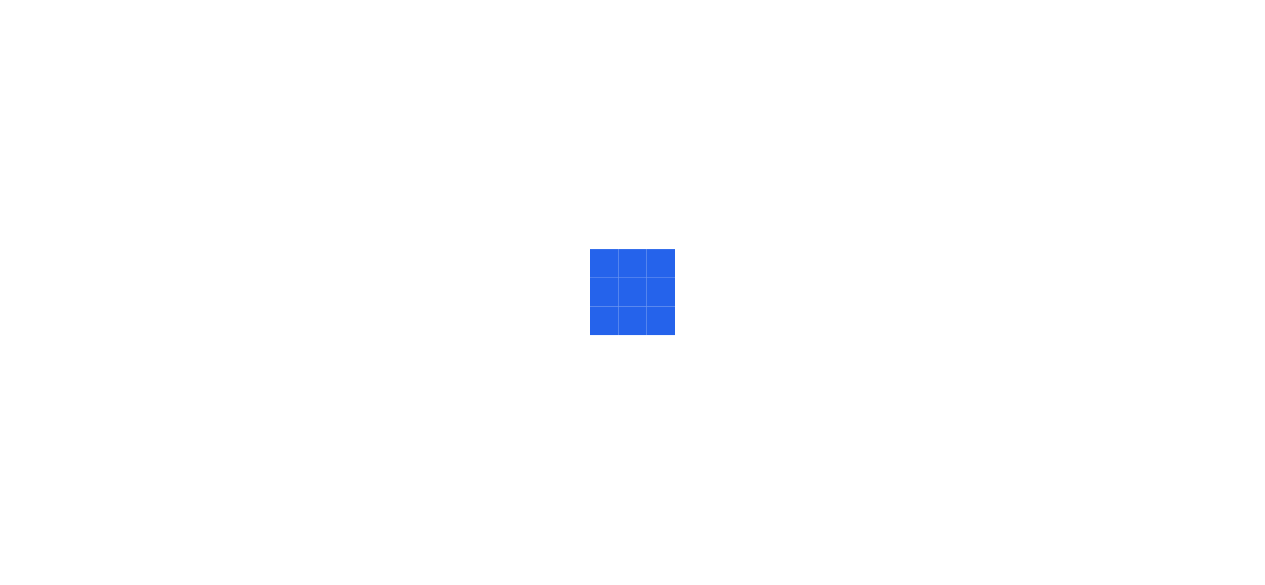scroll, scrollTop: 0, scrollLeft: 0, axis: both 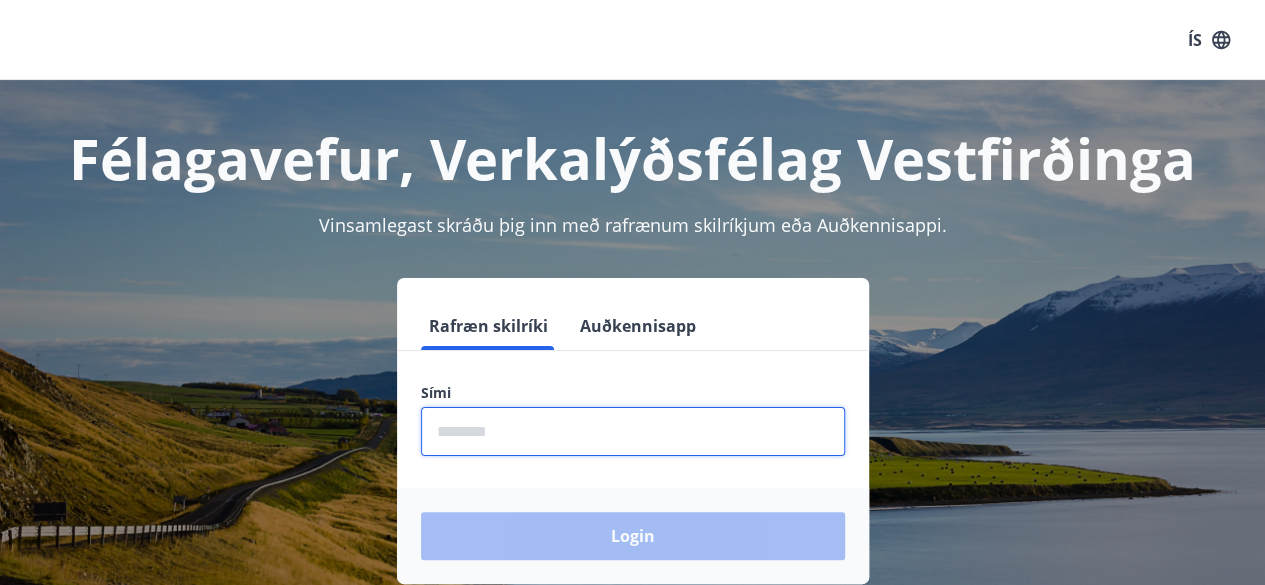 click at bounding box center [633, 431] 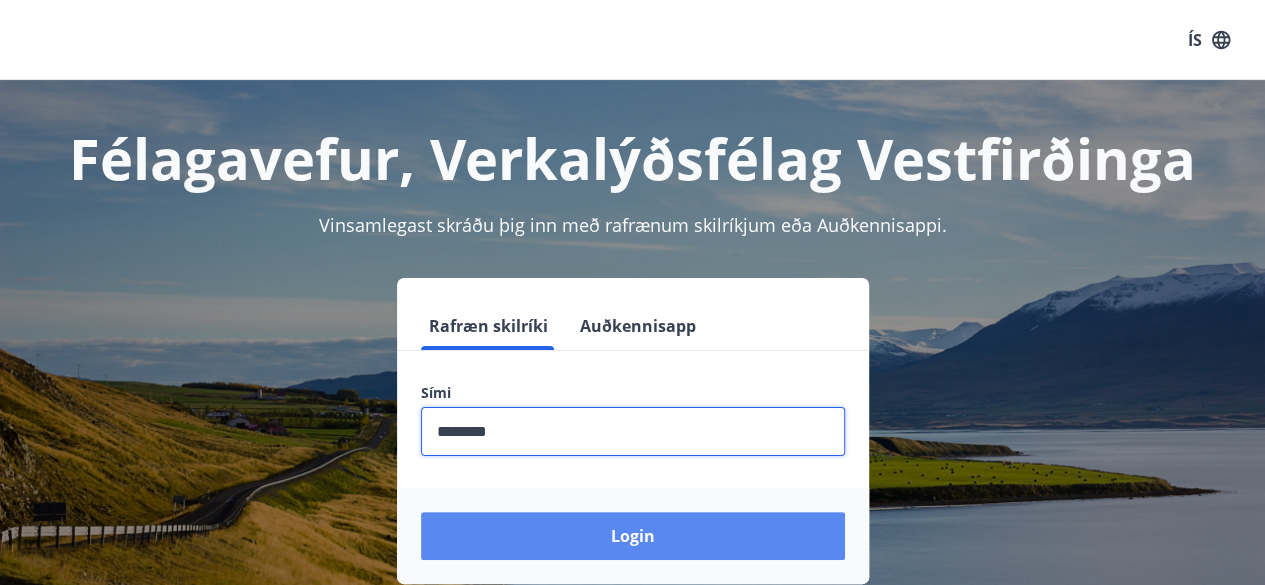 type on "********" 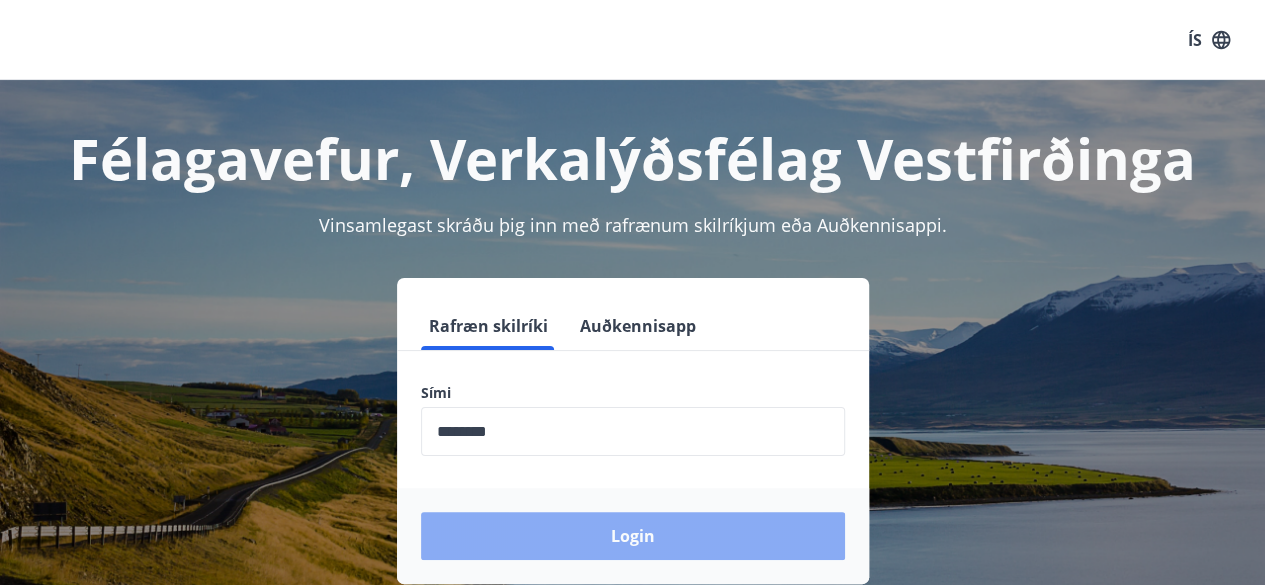 click on "Login" at bounding box center (633, 536) 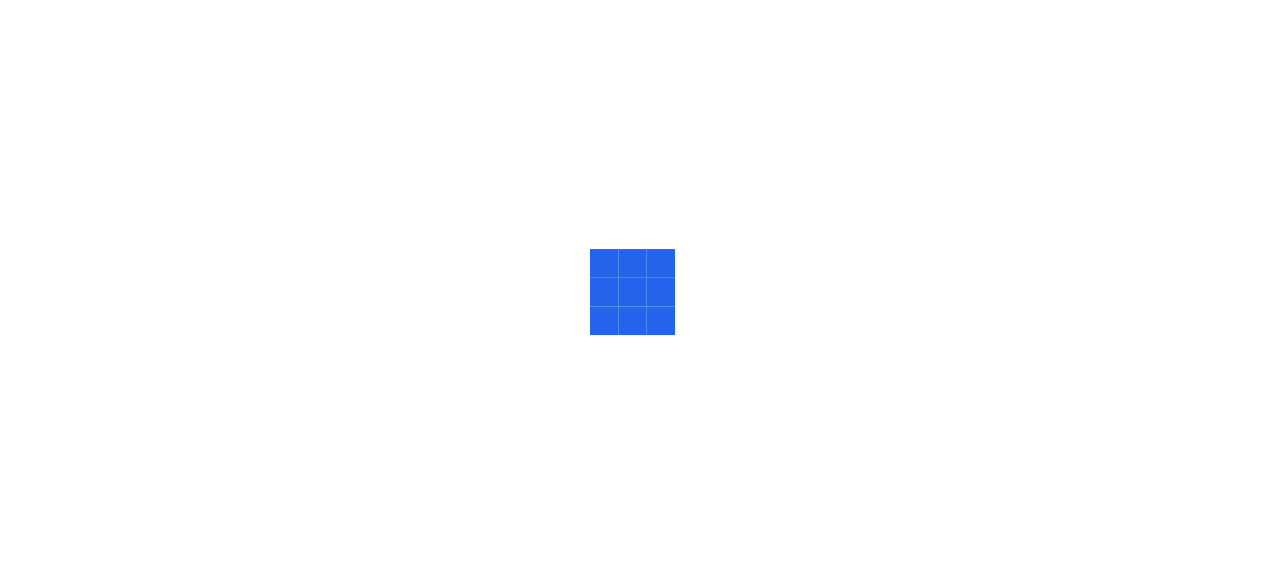 scroll, scrollTop: 0, scrollLeft: 0, axis: both 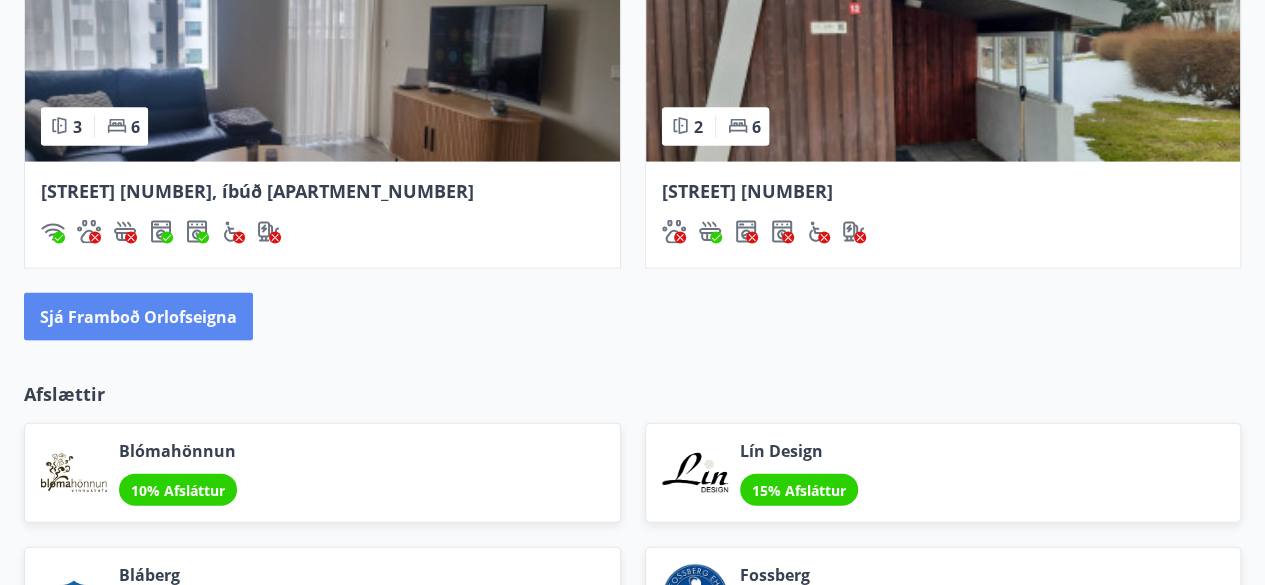click on "Sjá framboð orlofseigna" at bounding box center (138, 317) 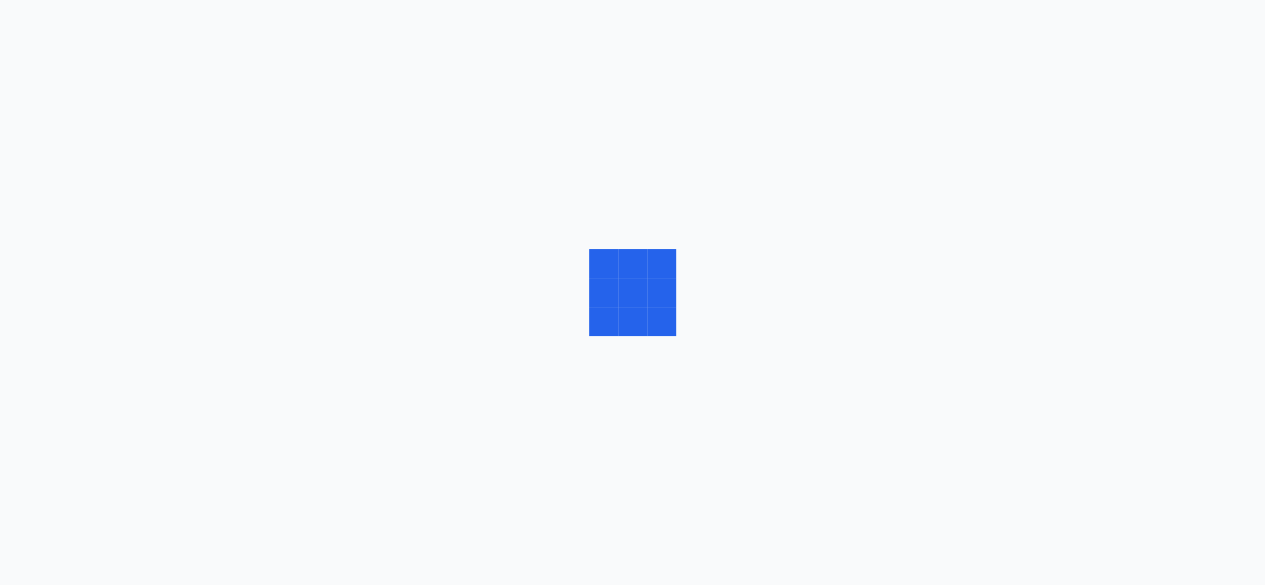 scroll, scrollTop: 0, scrollLeft: 0, axis: both 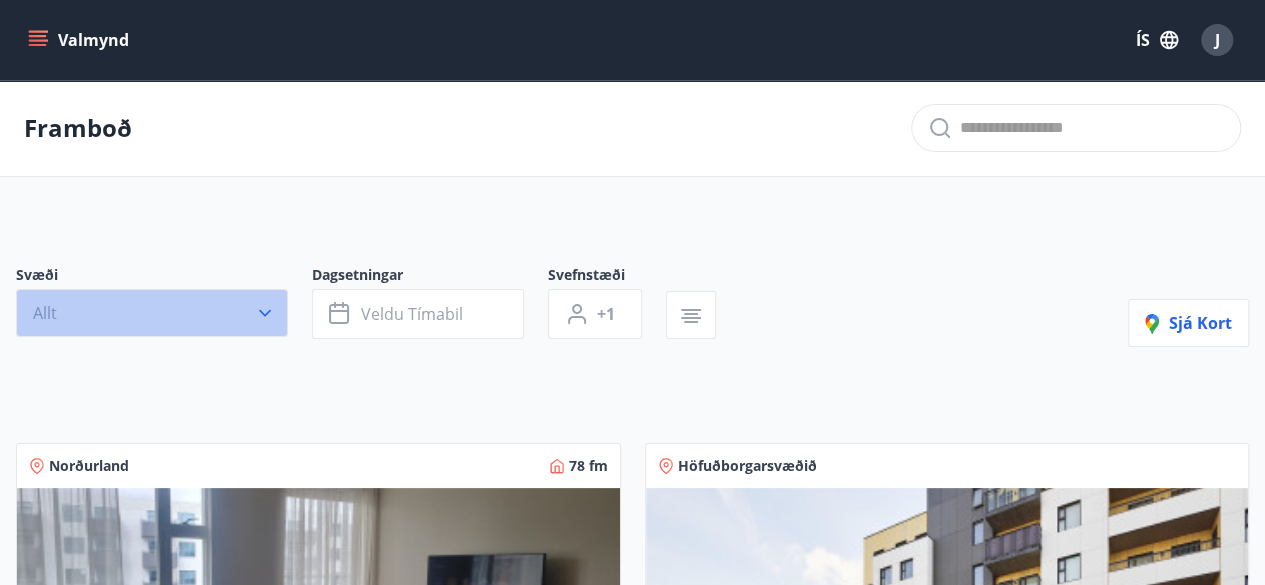 click 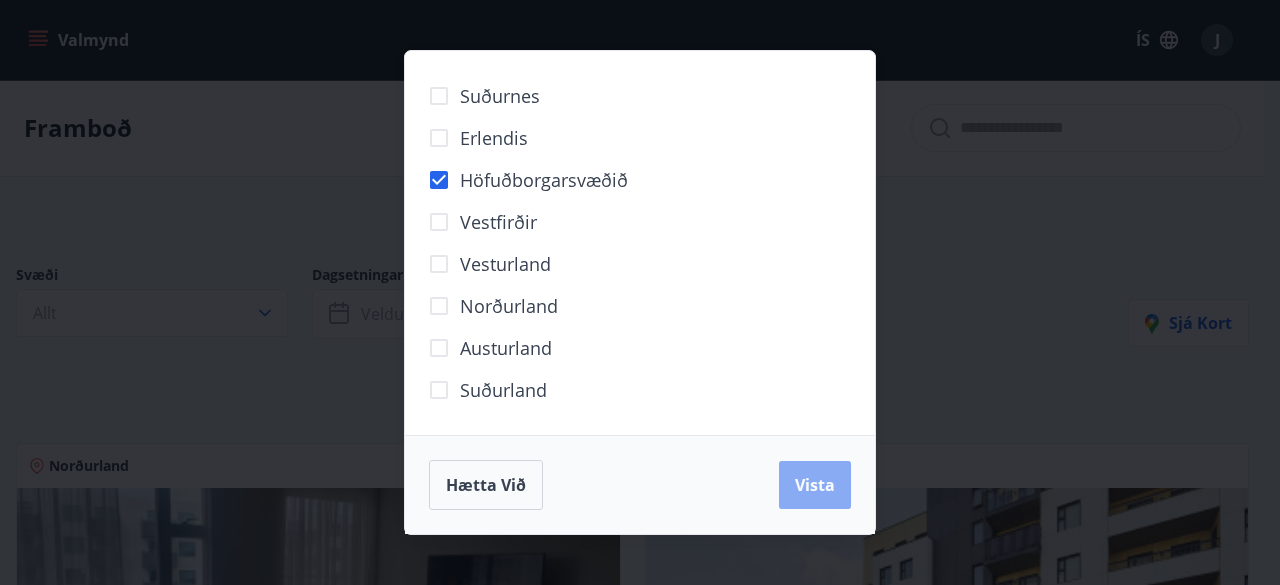 click on "Vista" at bounding box center (815, 485) 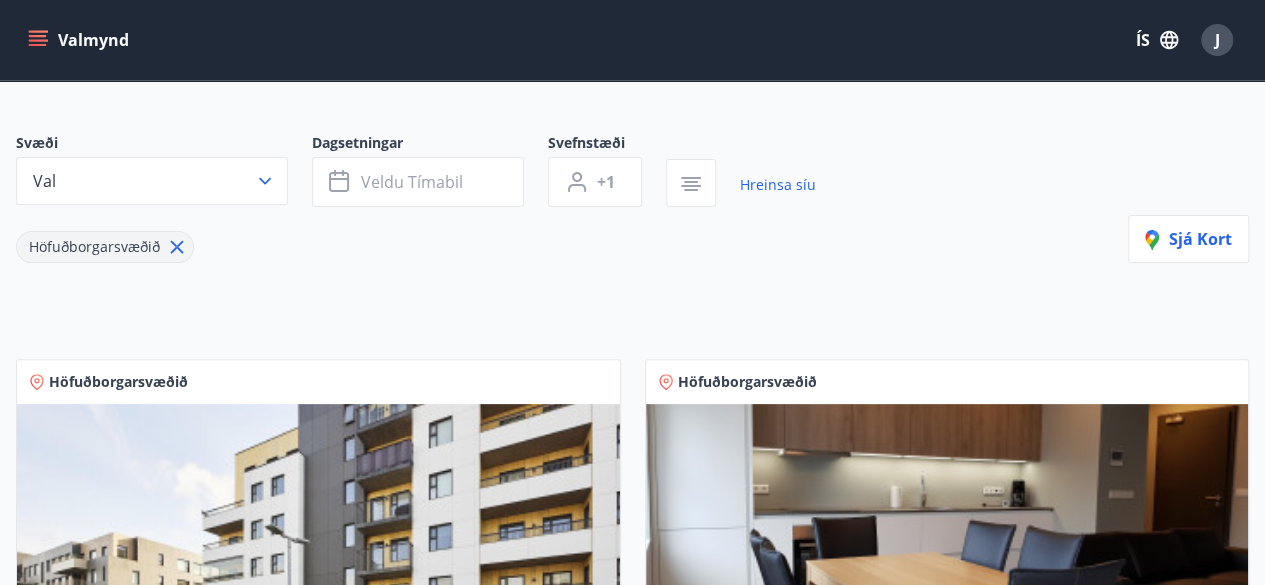 scroll, scrollTop: 0, scrollLeft: 0, axis: both 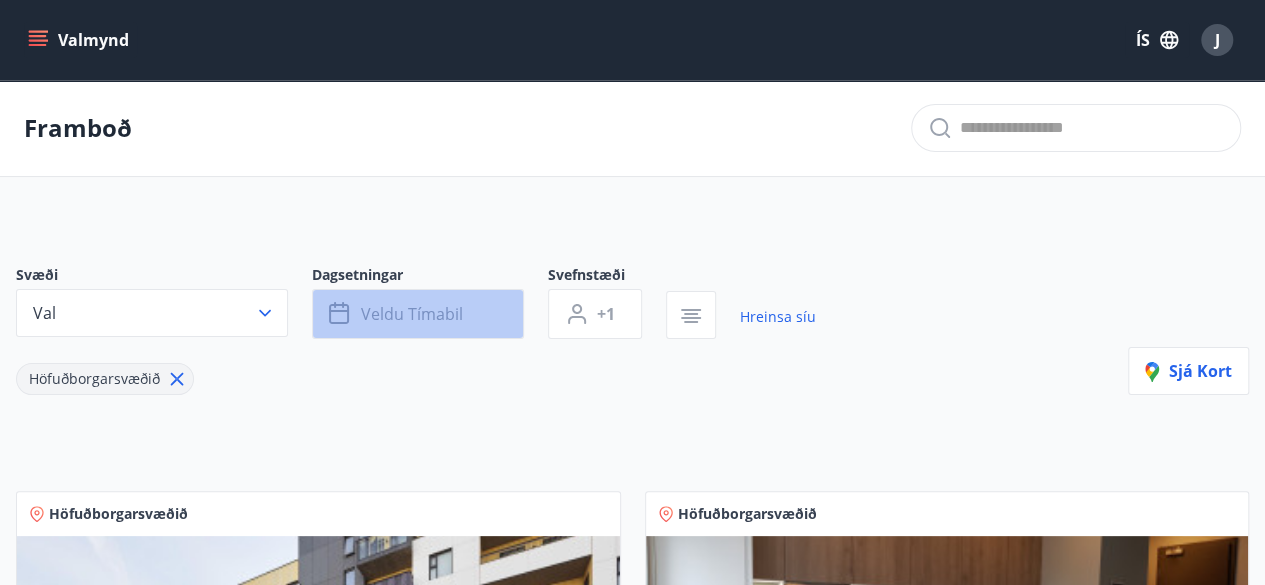 click on "Veldu tímabil" at bounding box center [418, 314] 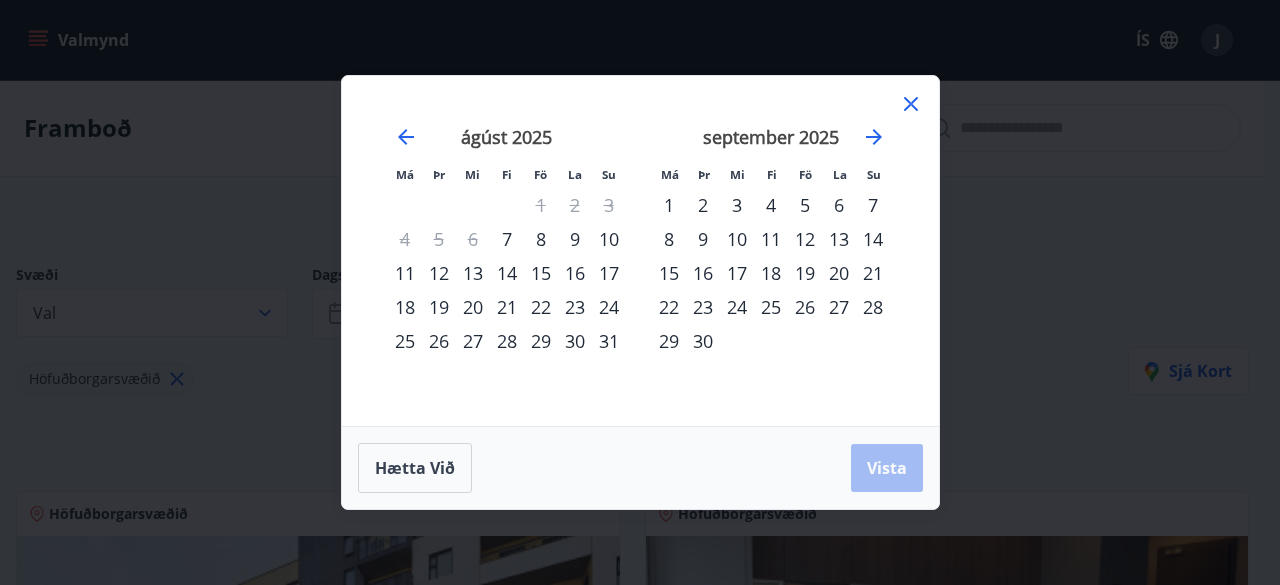 click on "15" at bounding box center [541, 273] 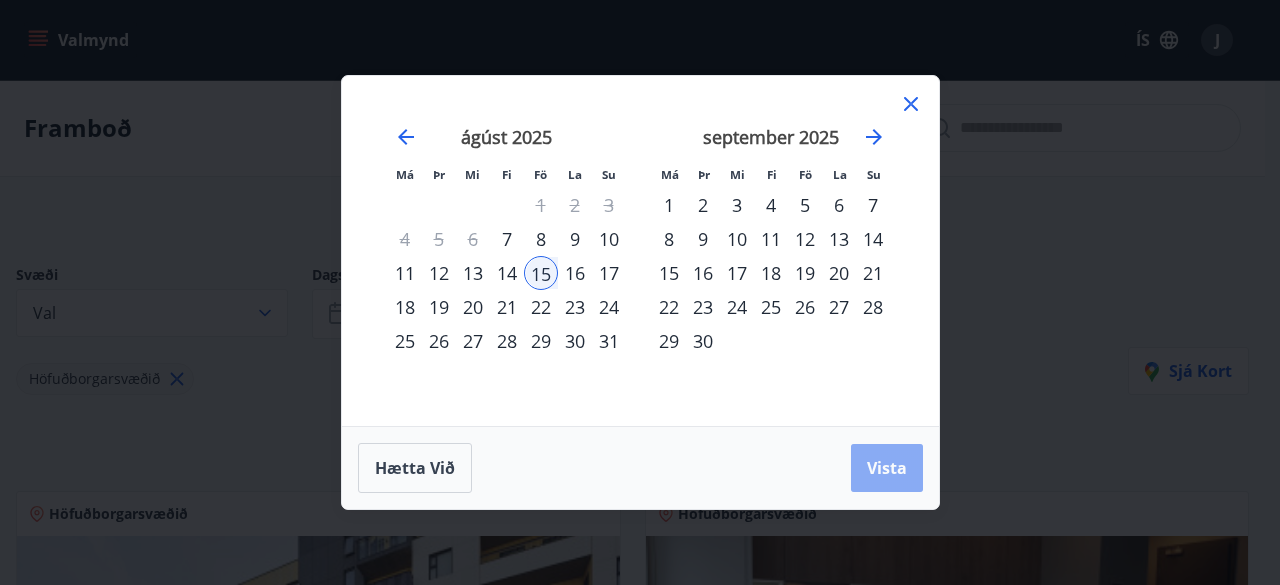 click on "Vista" at bounding box center [887, 468] 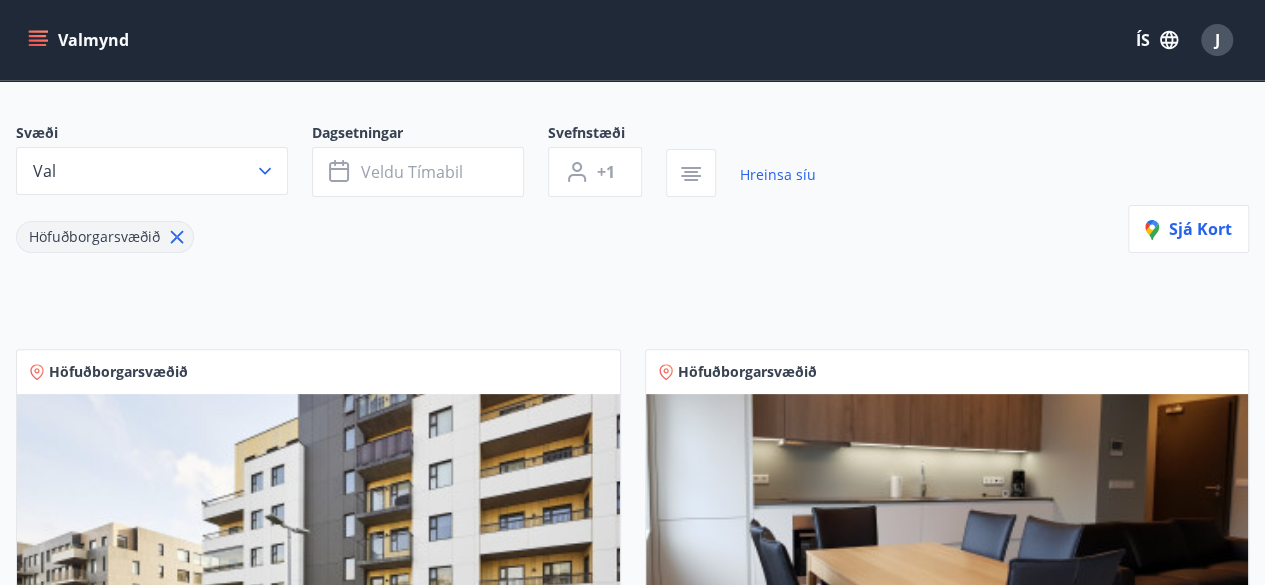scroll, scrollTop: 0, scrollLeft: 0, axis: both 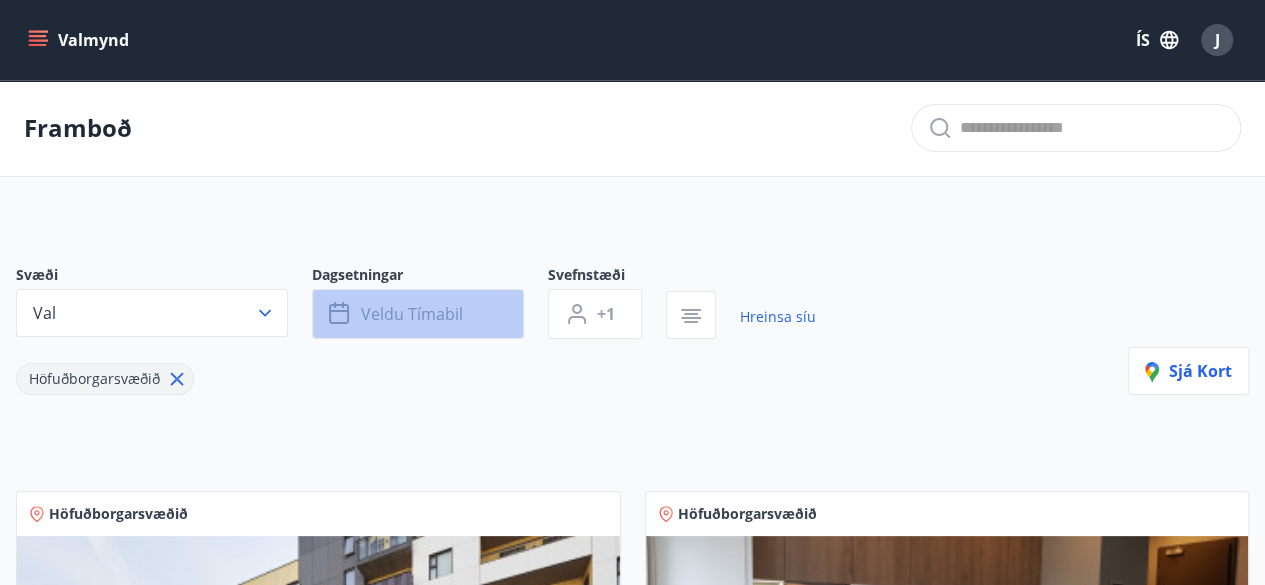 click on "Veldu tímabil" at bounding box center [418, 314] 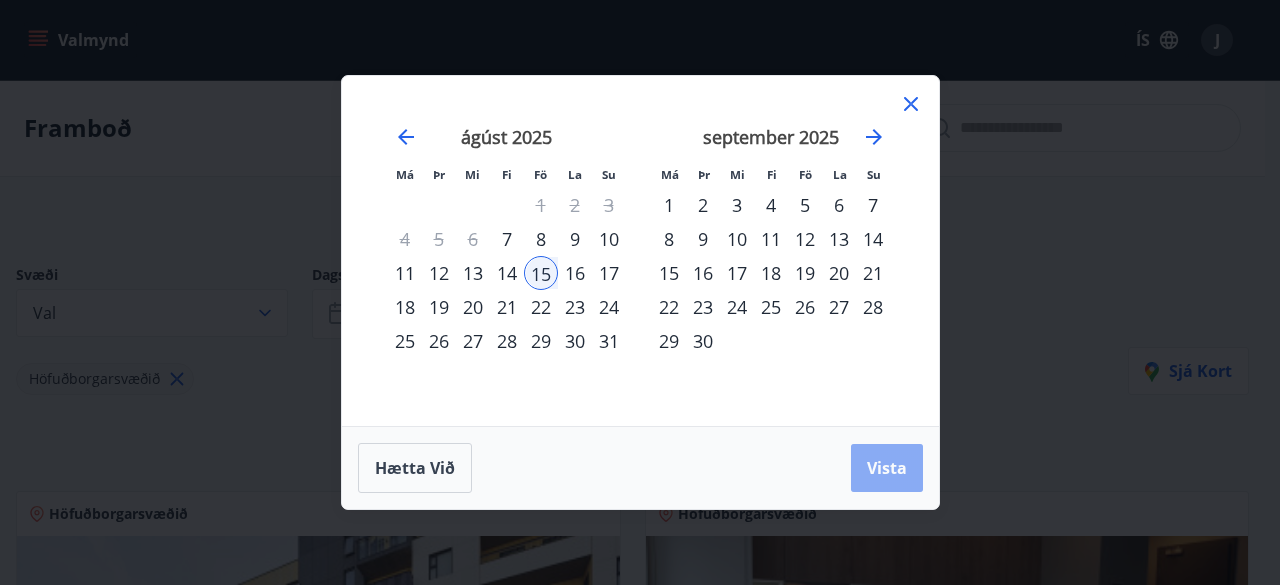 click on "Vista" at bounding box center [887, 468] 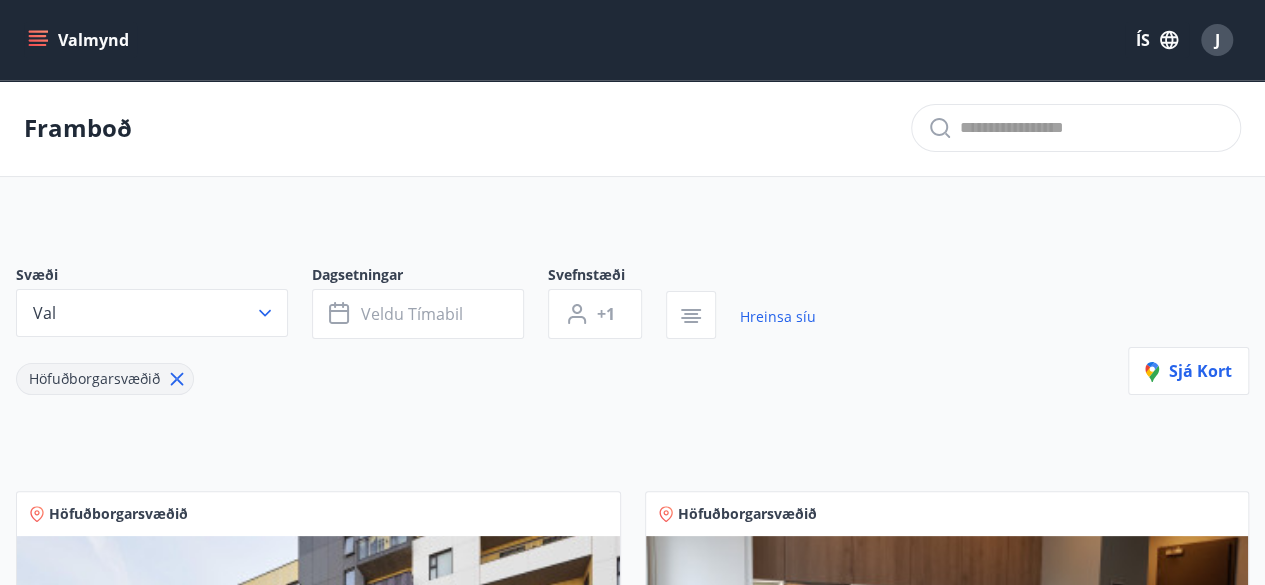 scroll, scrollTop: 16, scrollLeft: 0, axis: vertical 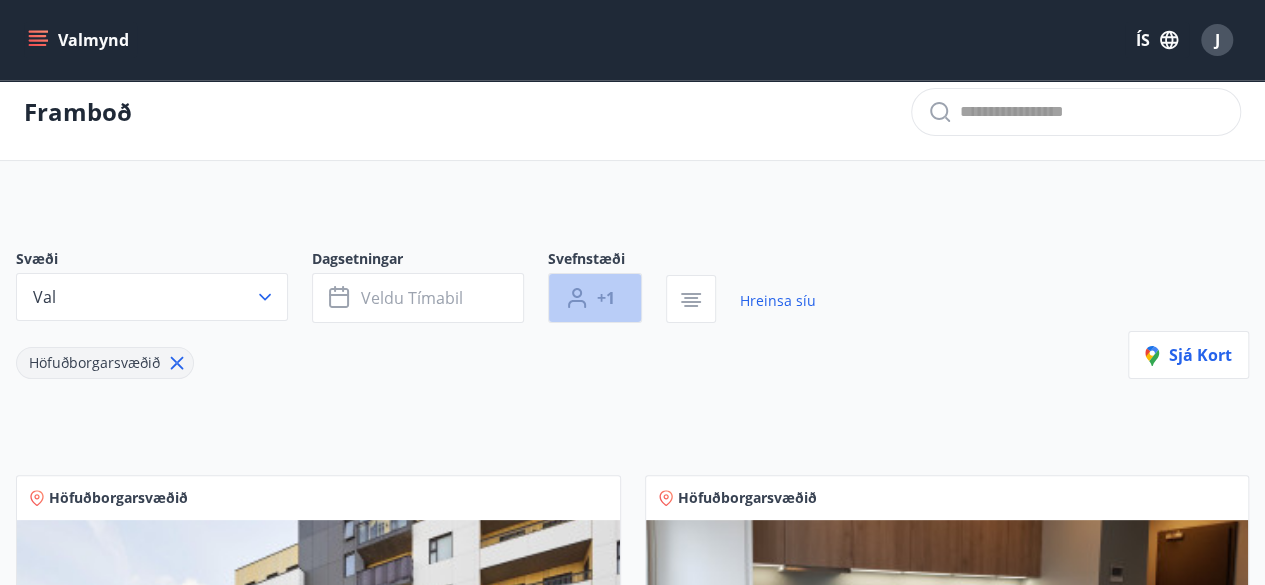 click on "+1" at bounding box center [595, 298] 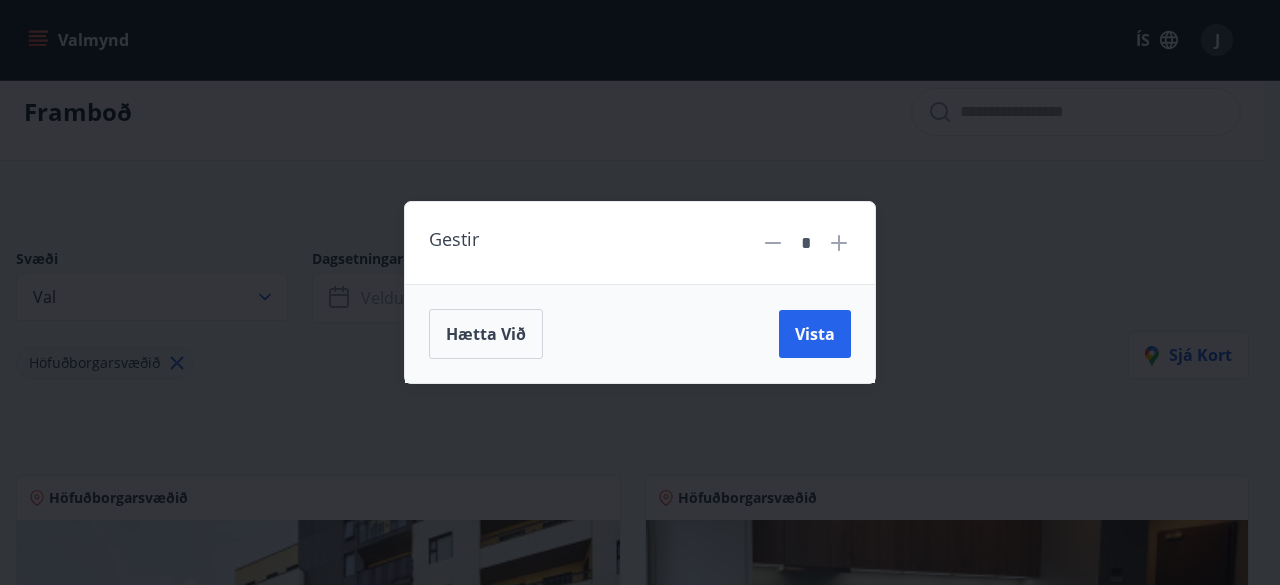 click 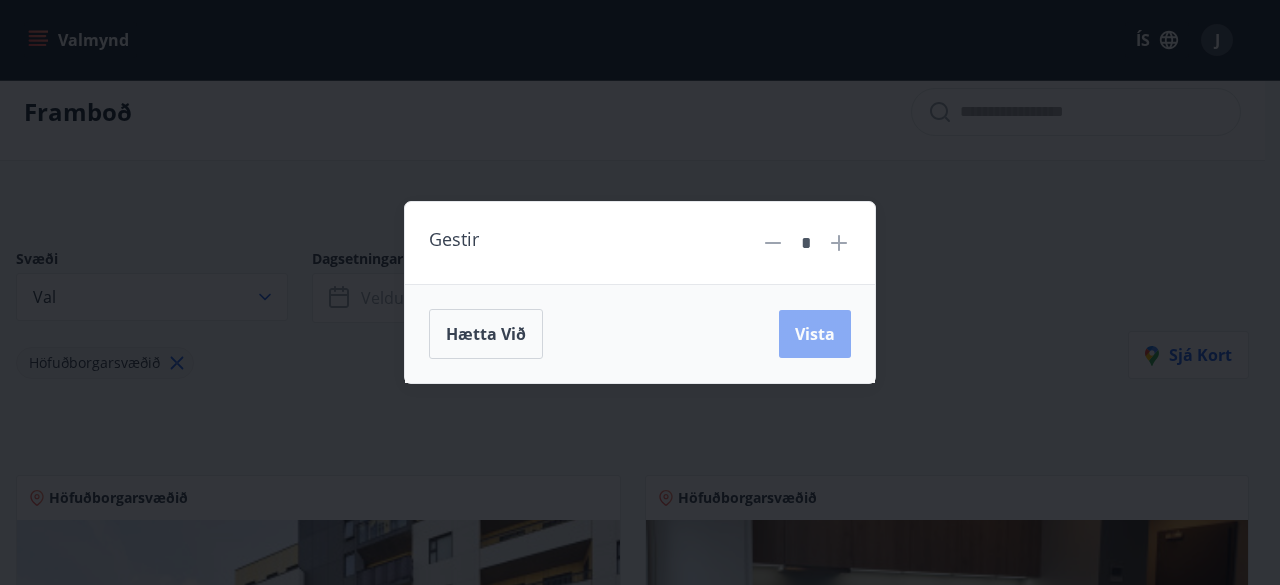 click on "Vista" at bounding box center (815, 334) 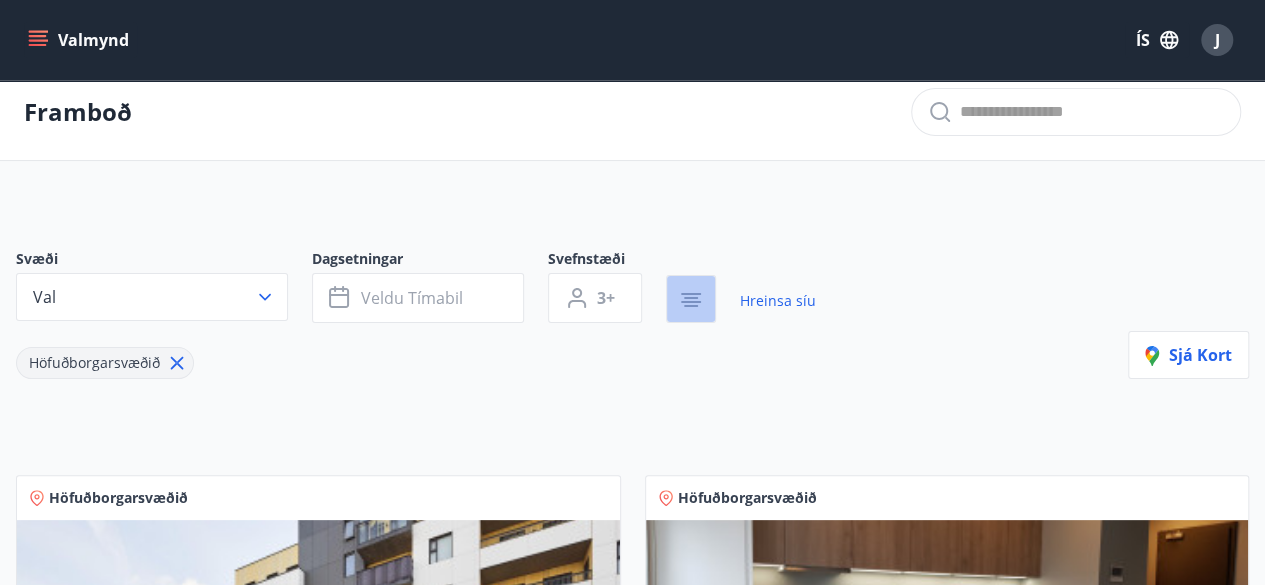 click 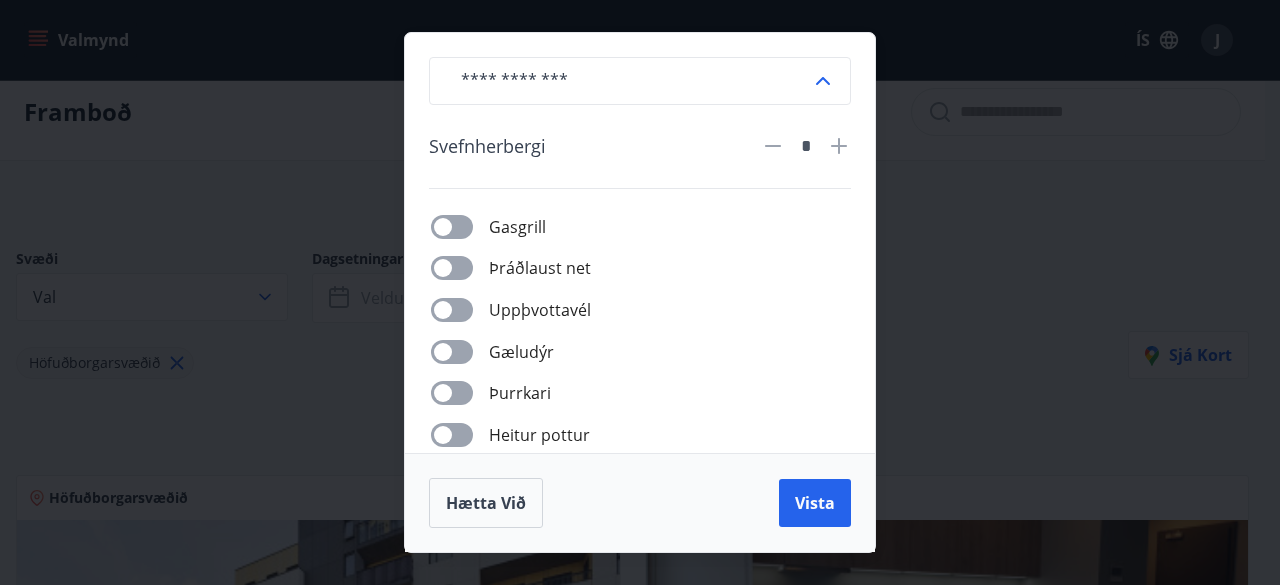 click on "​ Svefnherbergi * Gasgrill Þráðlaust net Uppþvottavél Gæludýr Þurrkari Heitur pottur Þvottavél Aðgengi fyrir hjólastól Hleðslustöð fyrir rafbíla Hætta við Vista" at bounding box center (640, 292) 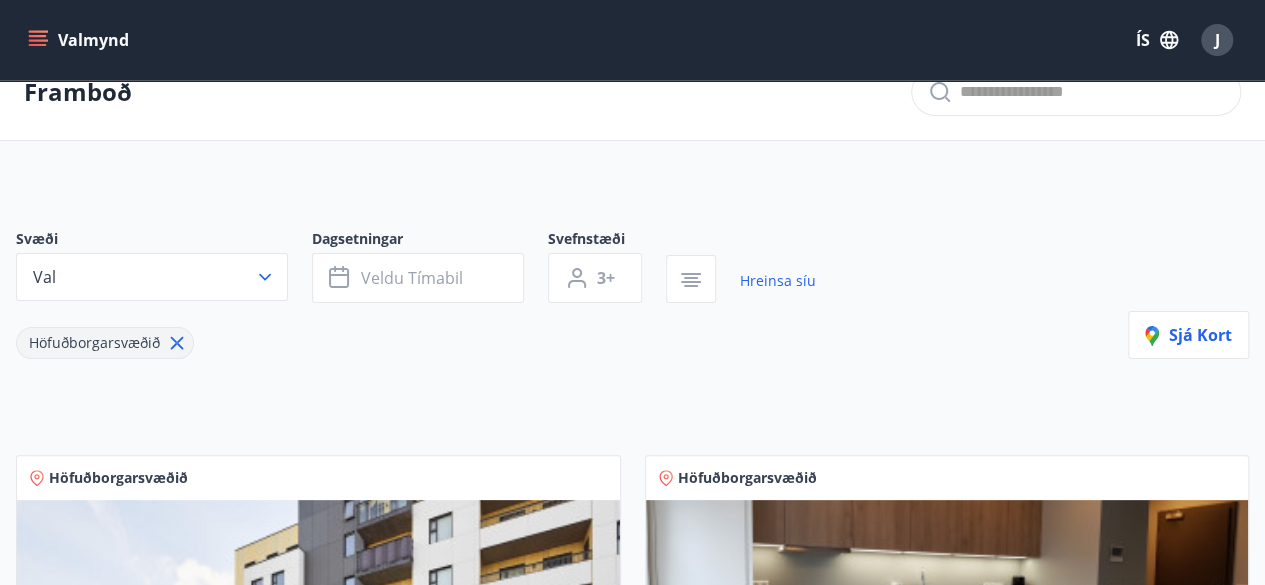 scroll, scrollTop: 38, scrollLeft: 0, axis: vertical 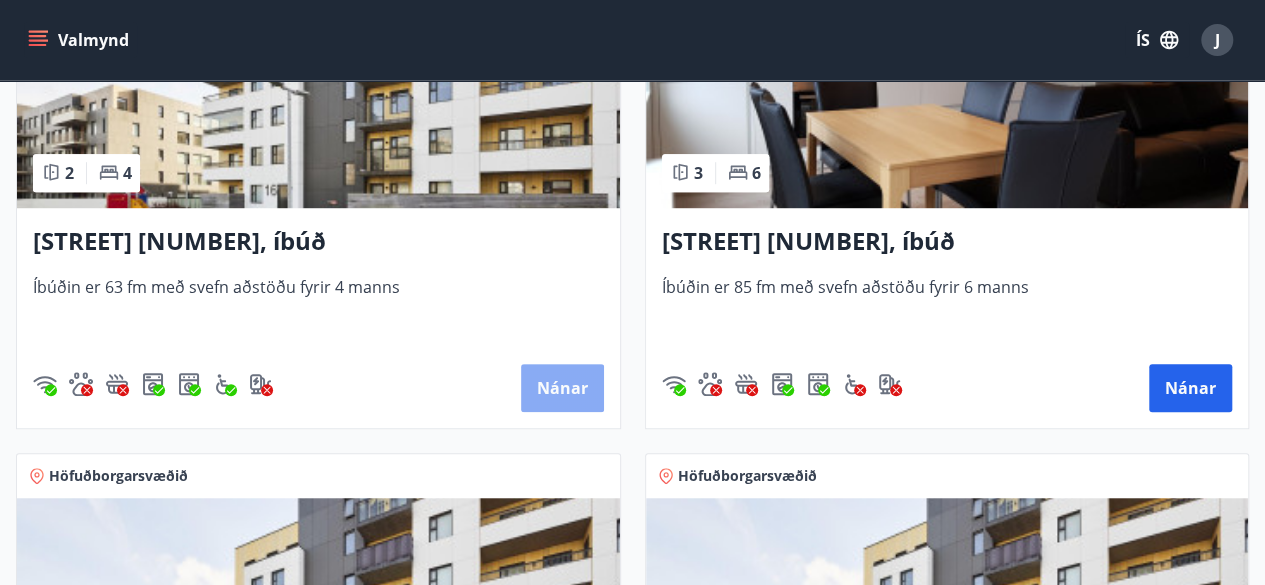click on "Nánar" at bounding box center [562, 388] 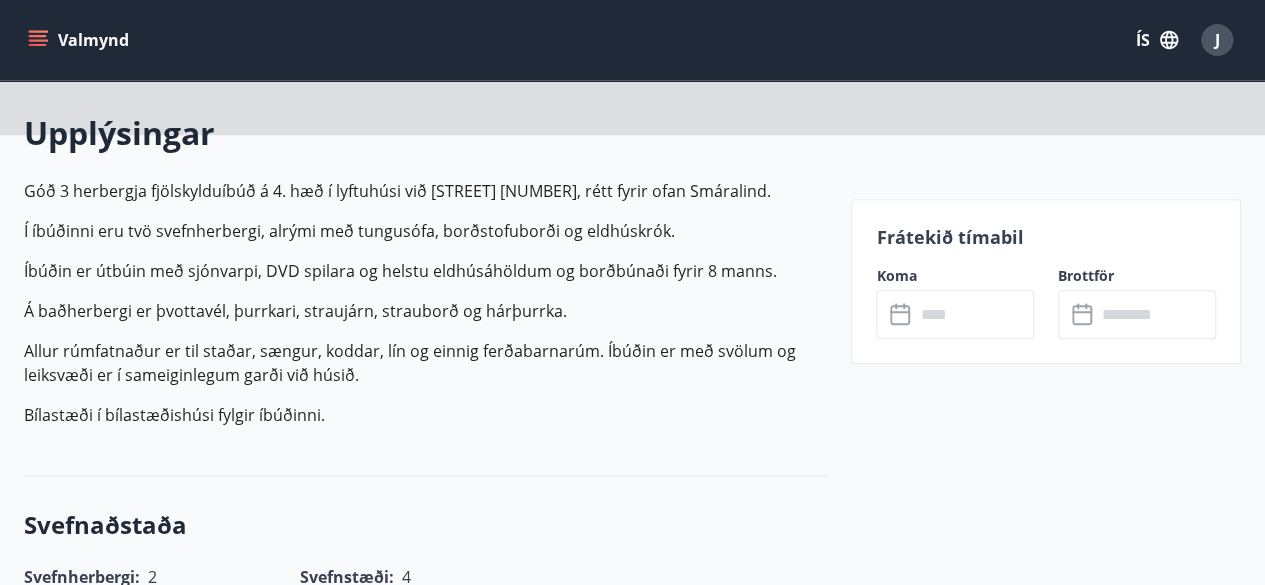 scroll, scrollTop: 0, scrollLeft: 0, axis: both 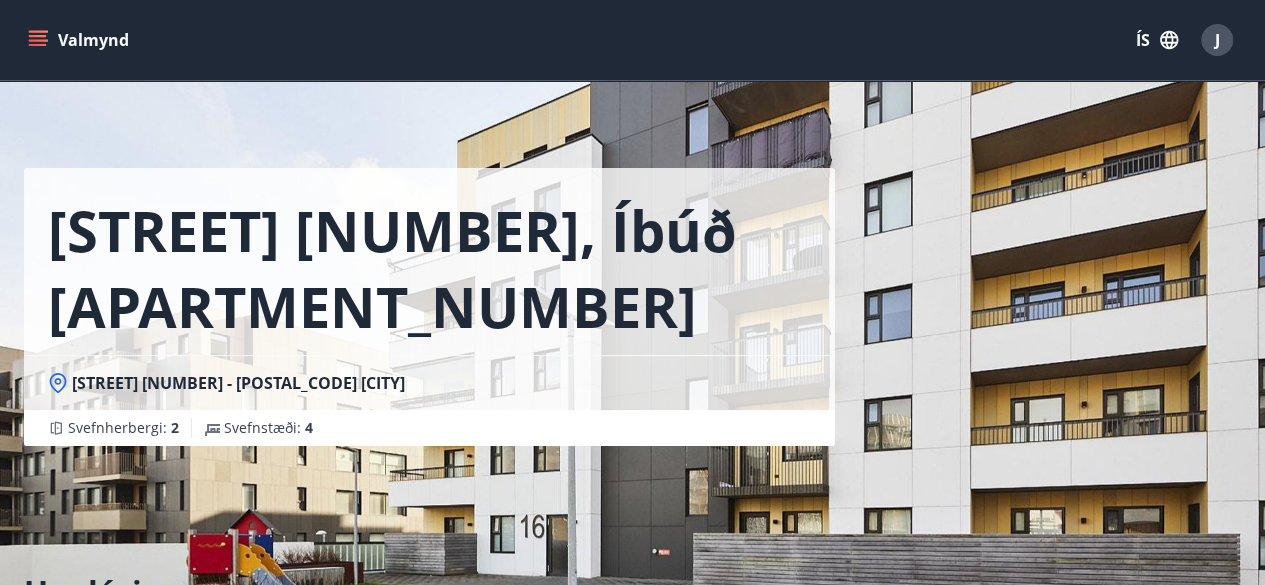 click on "Valmynd" at bounding box center [80, 40] 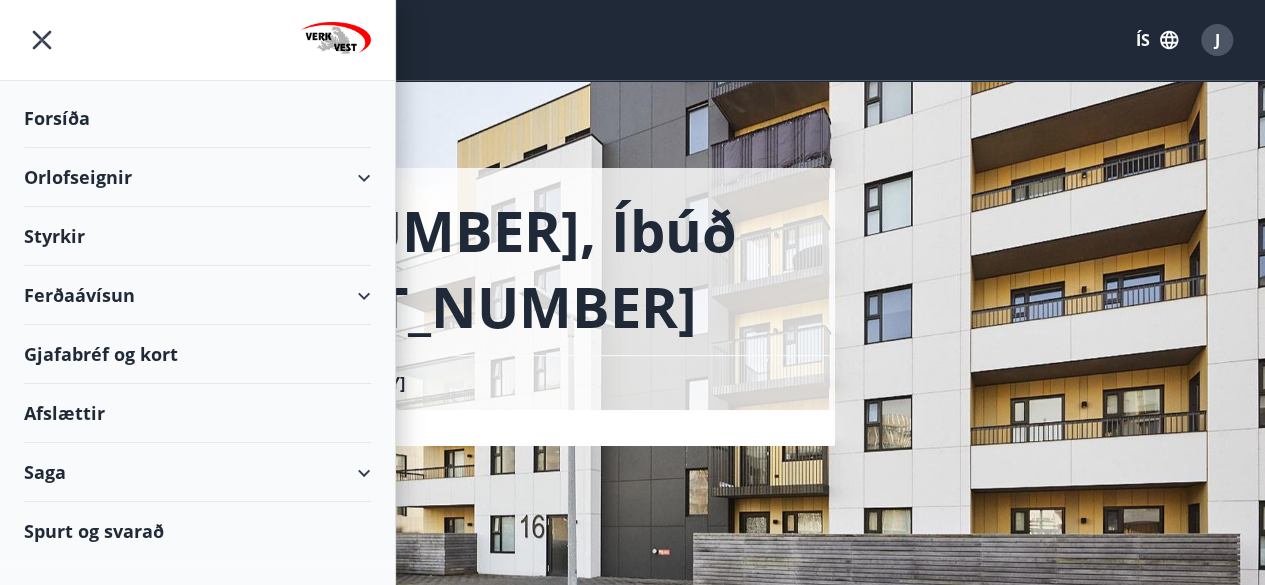click 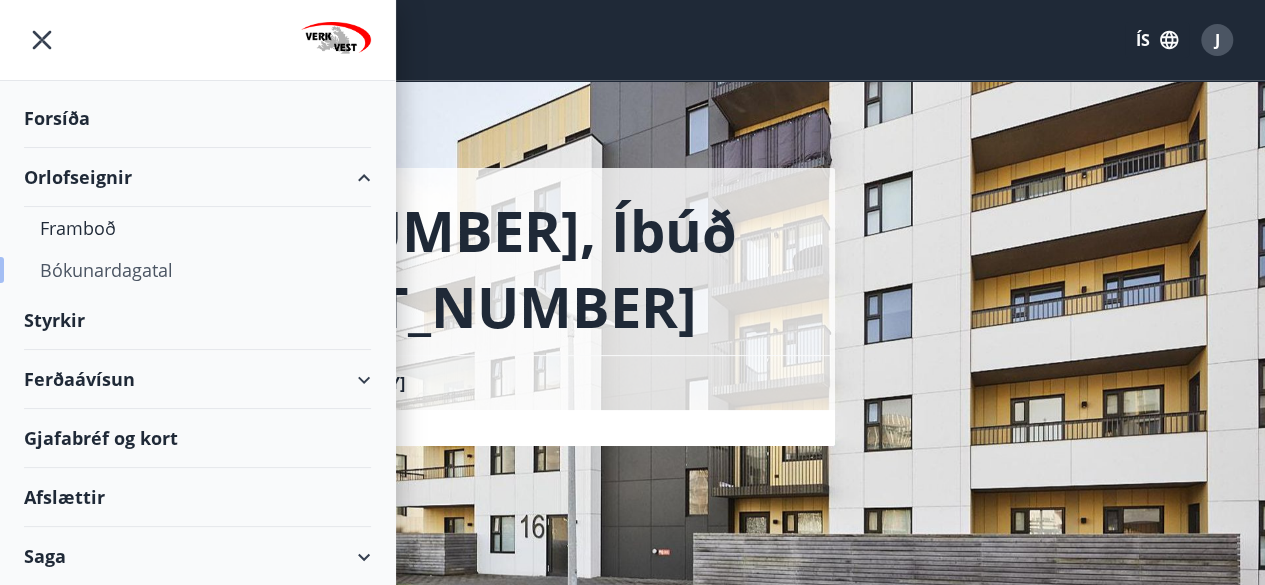 click on "Bókunardagatal" at bounding box center (197, 270) 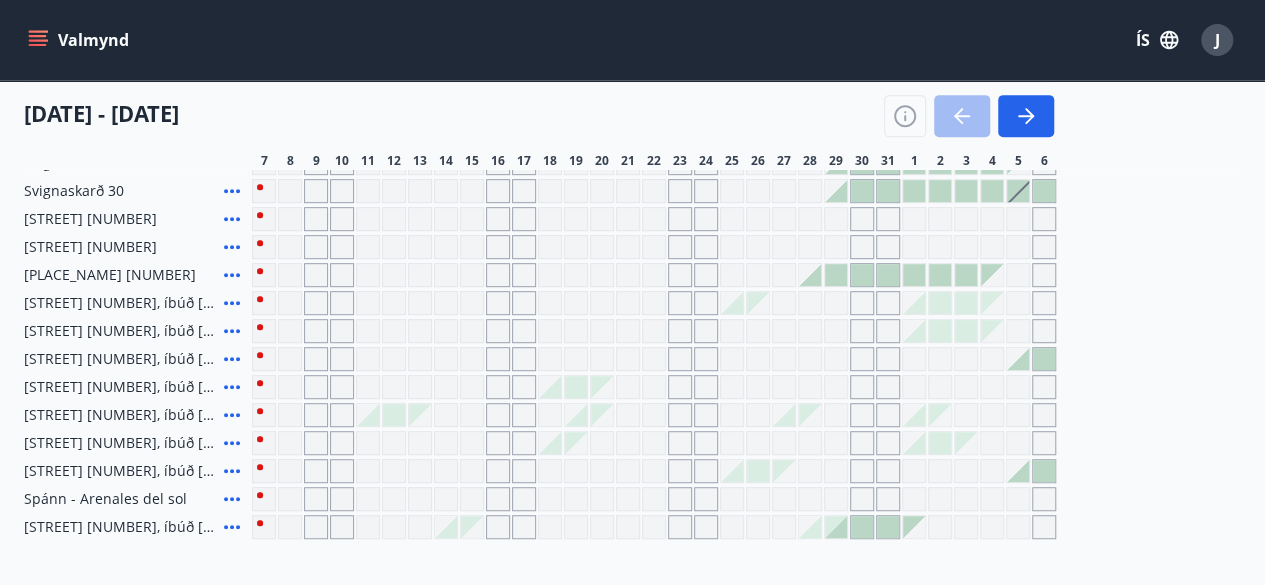 scroll, scrollTop: 442, scrollLeft: 0, axis: vertical 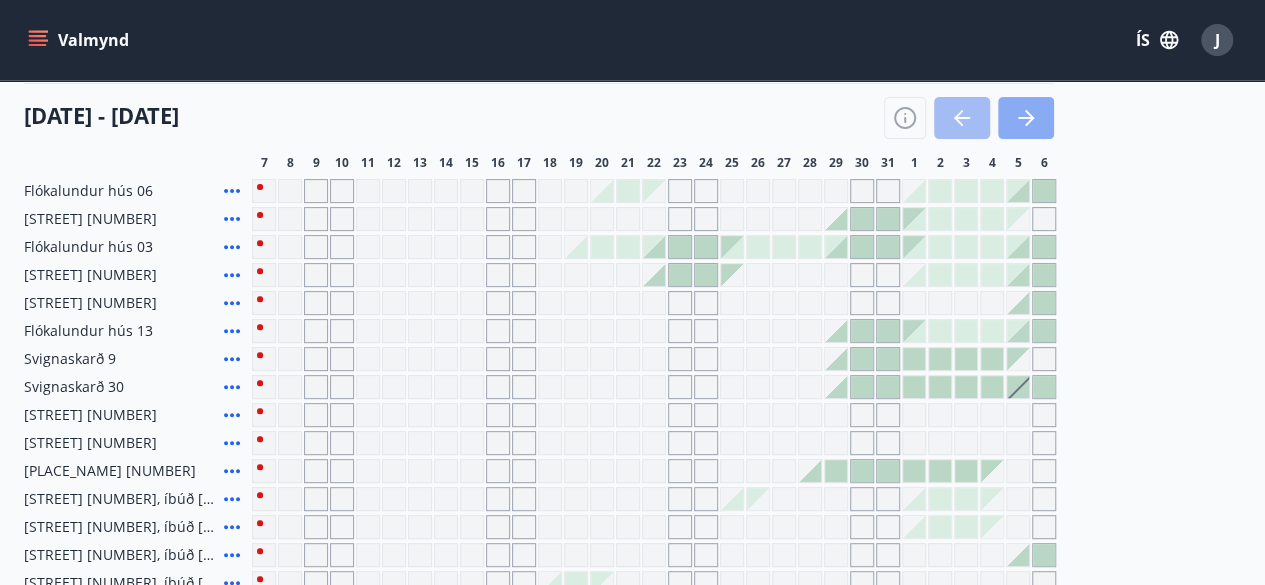 click 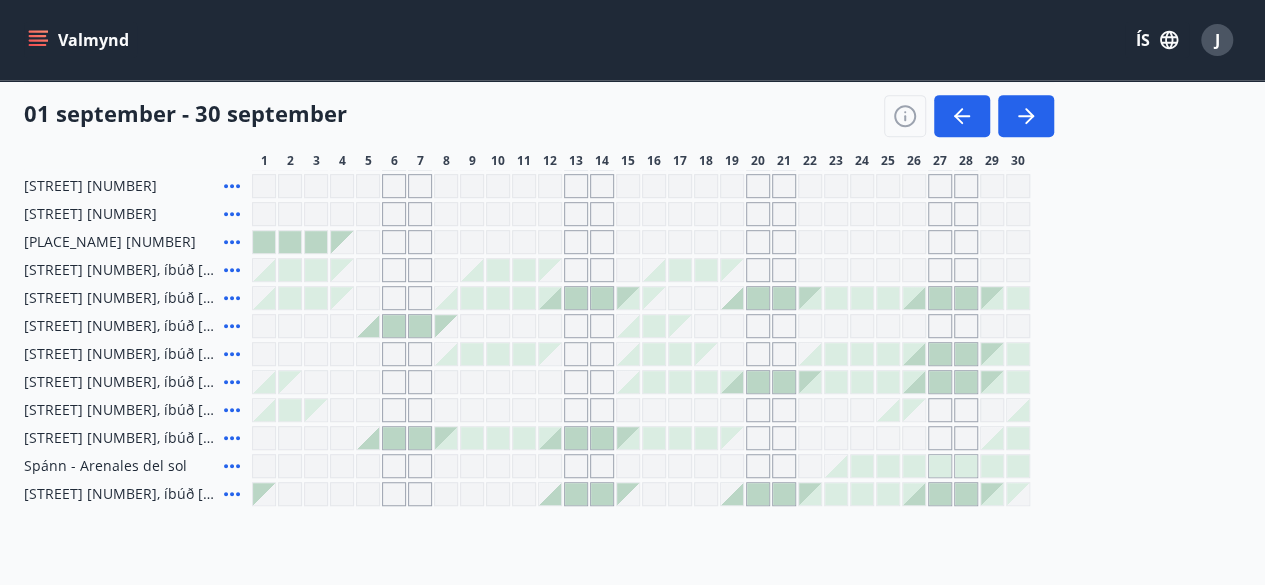 scroll, scrollTop: 470, scrollLeft: 0, axis: vertical 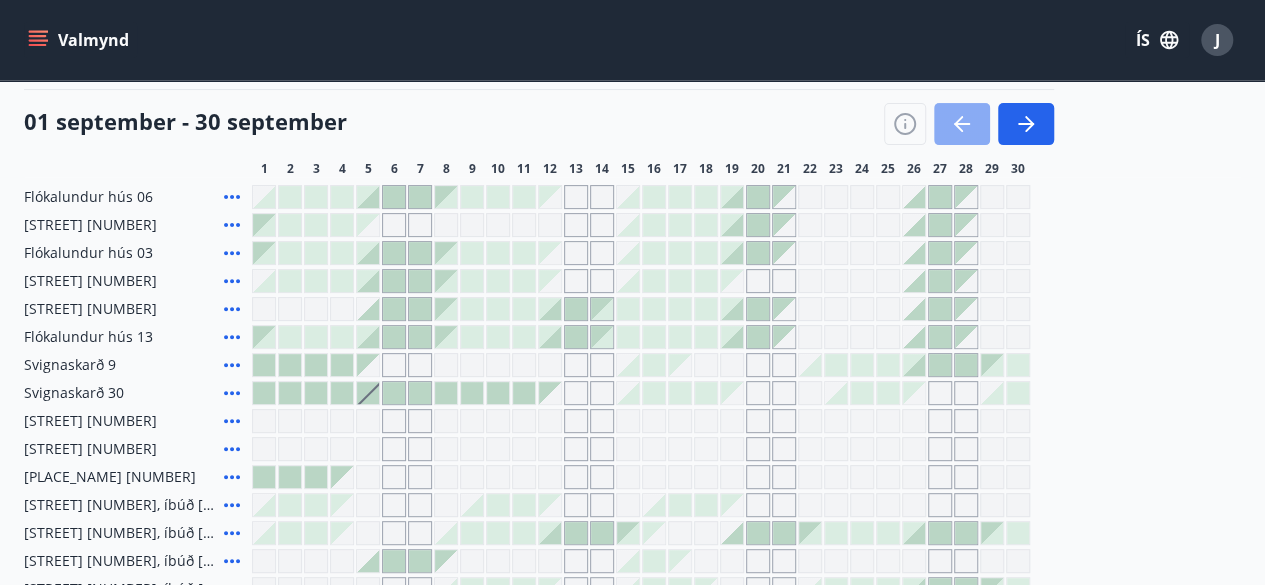 click 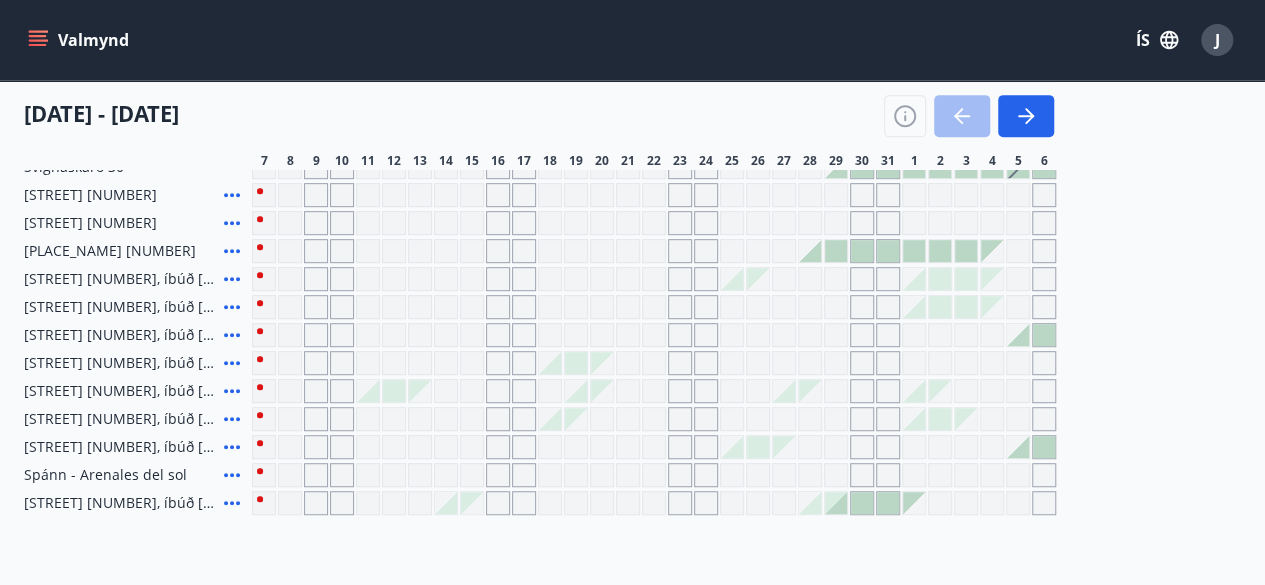 scroll, scrollTop: 469, scrollLeft: 0, axis: vertical 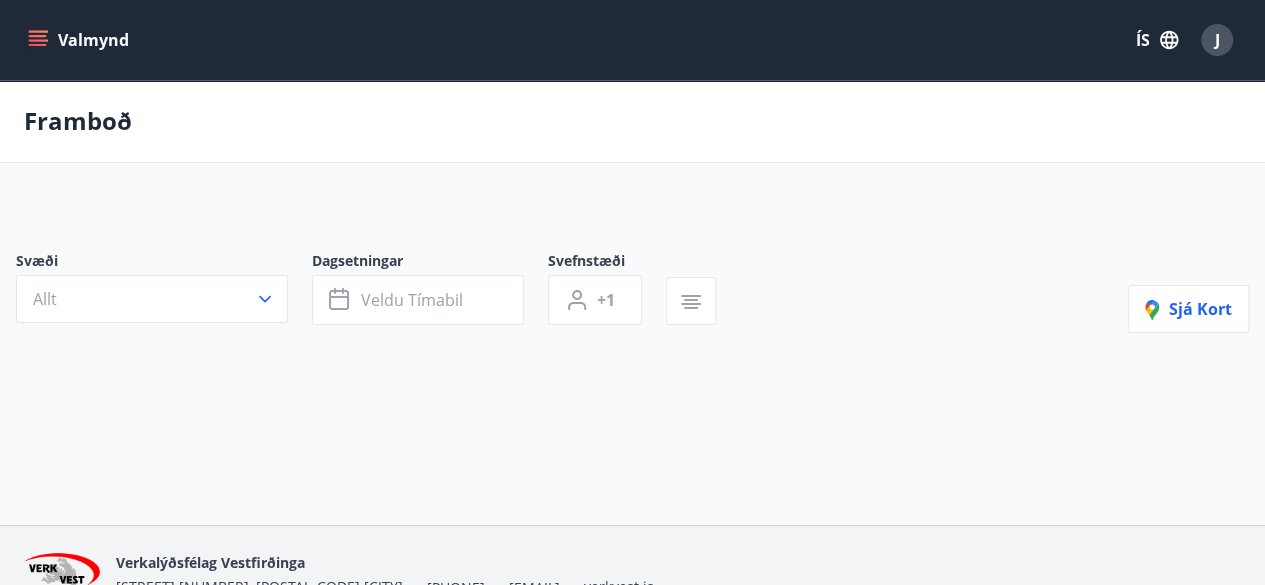 type on "*" 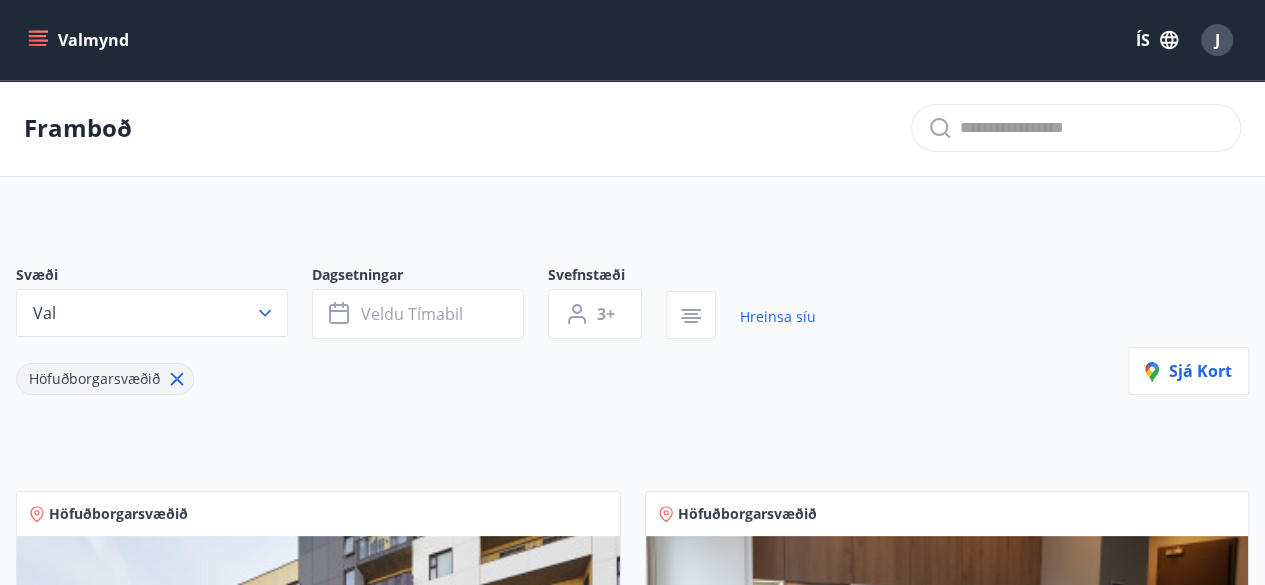 click 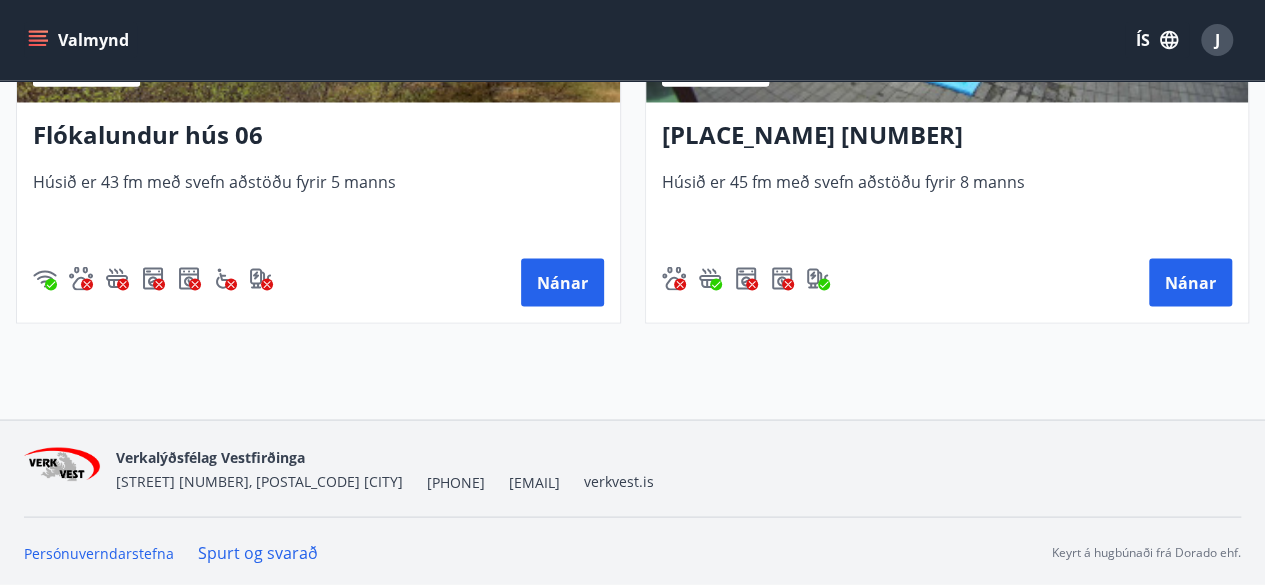 scroll, scrollTop: 0, scrollLeft: 0, axis: both 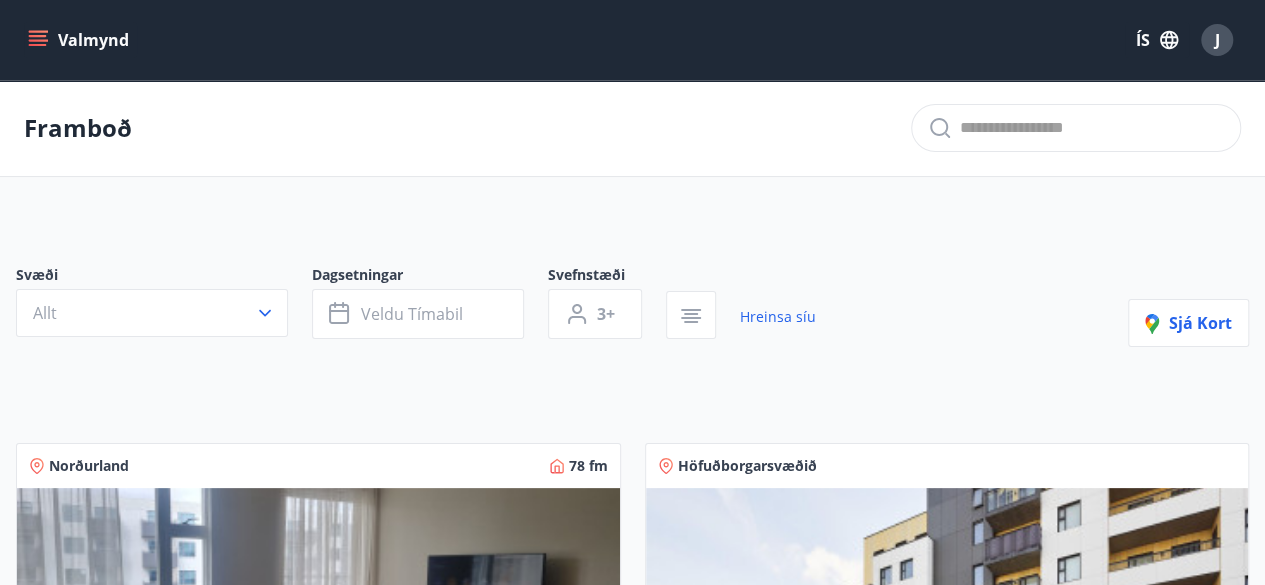 click on "Valmynd" at bounding box center (80, 40) 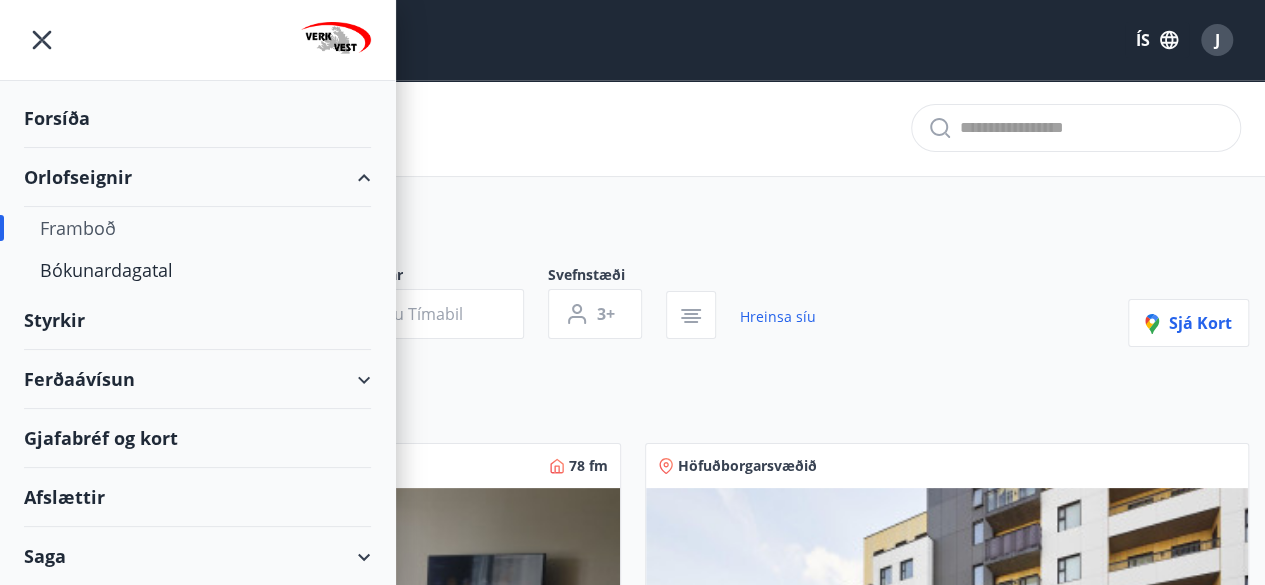 click on "Styrkir" at bounding box center [197, 118] 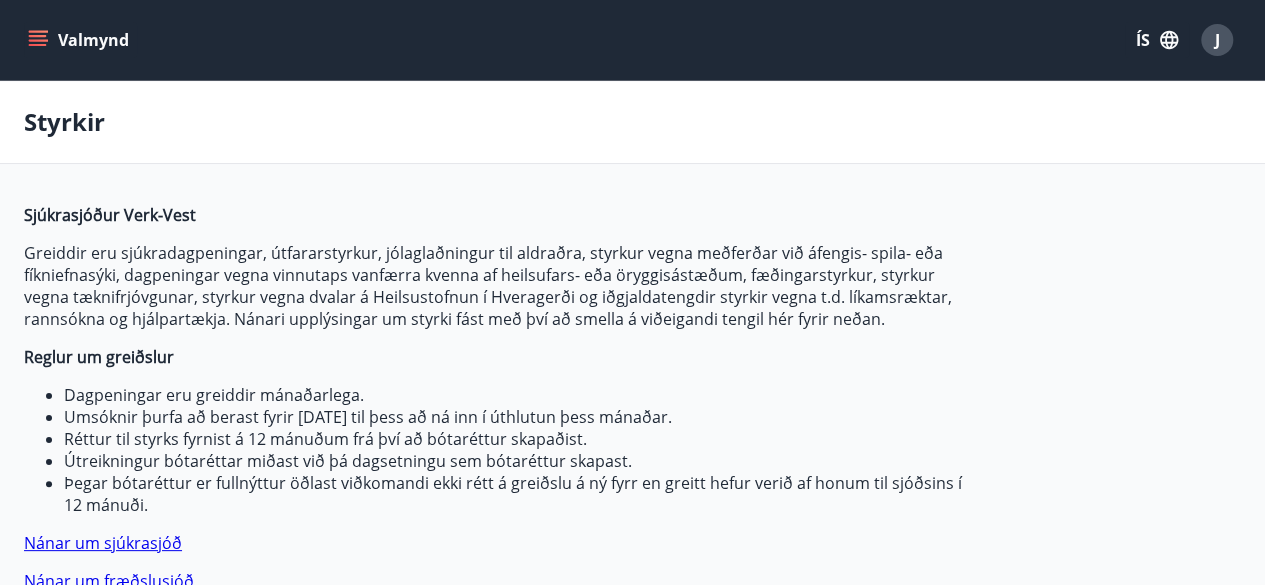 type on "***" 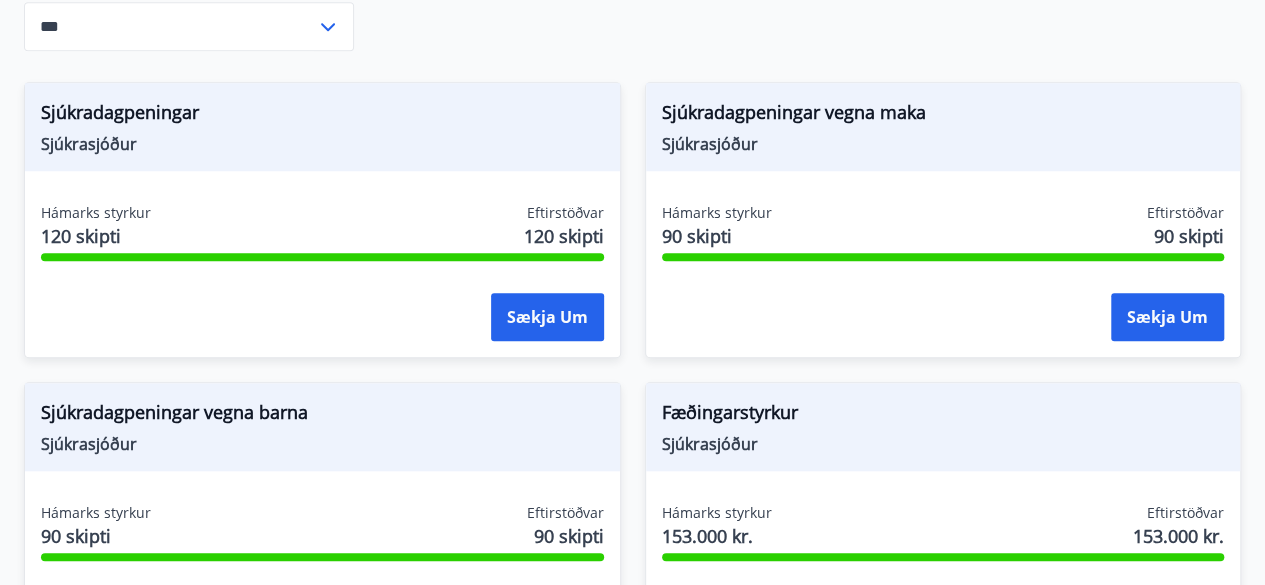 scroll, scrollTop: 0, scrollLeft: 0, axis: both 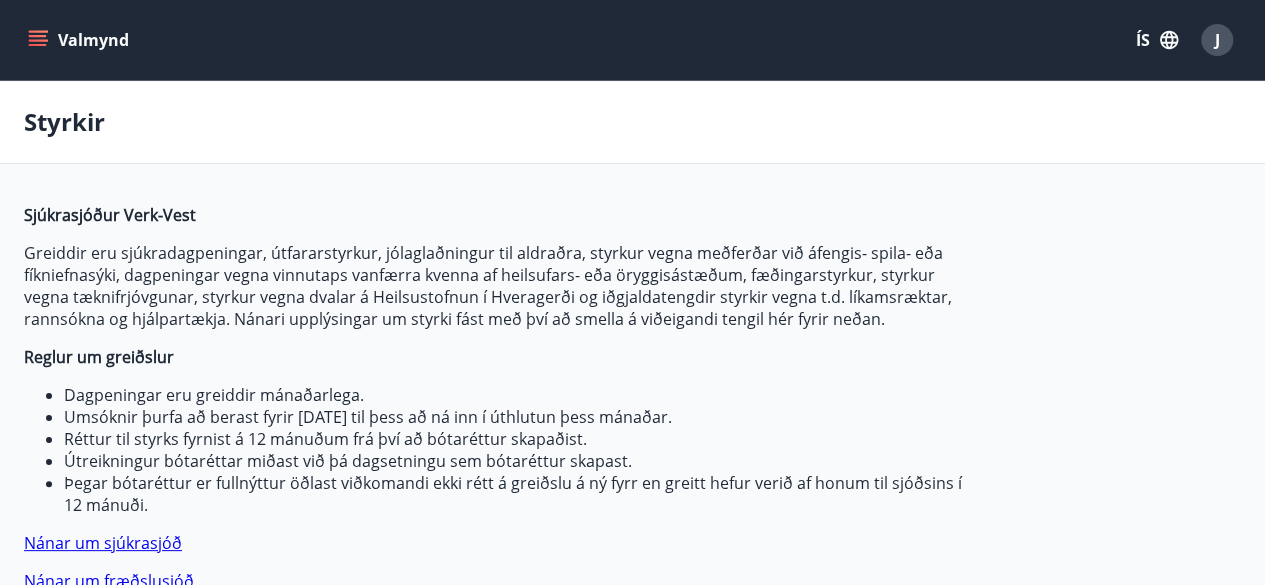 click on "Valmynd" at bounding box center [80, 40] 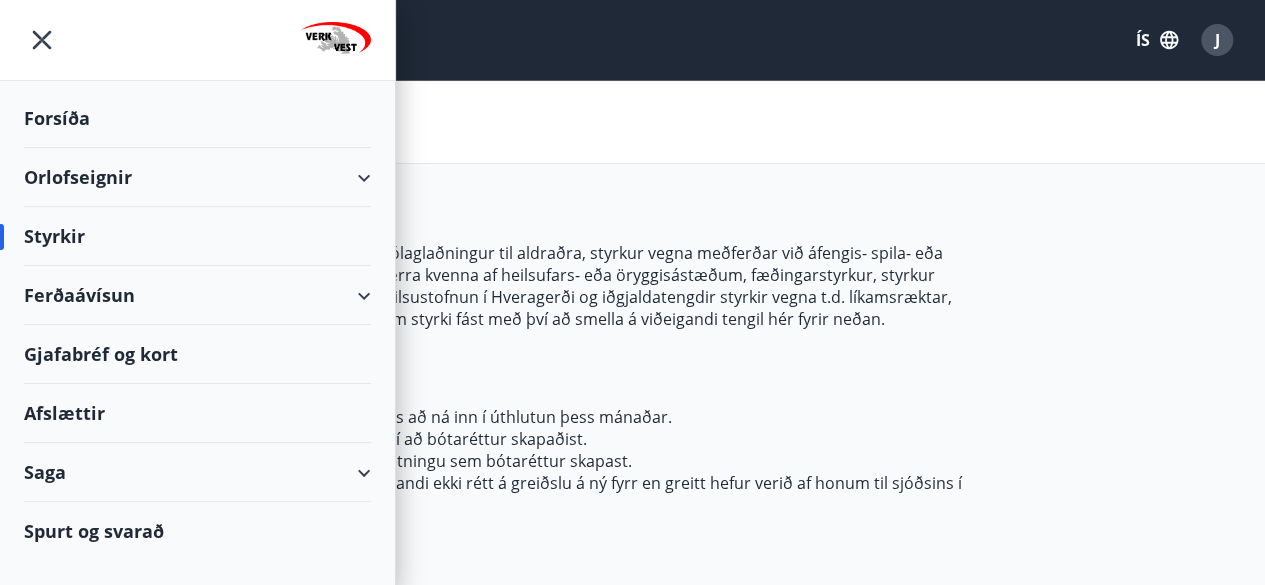click on "Afslættir" at bounding box center [197, 413] 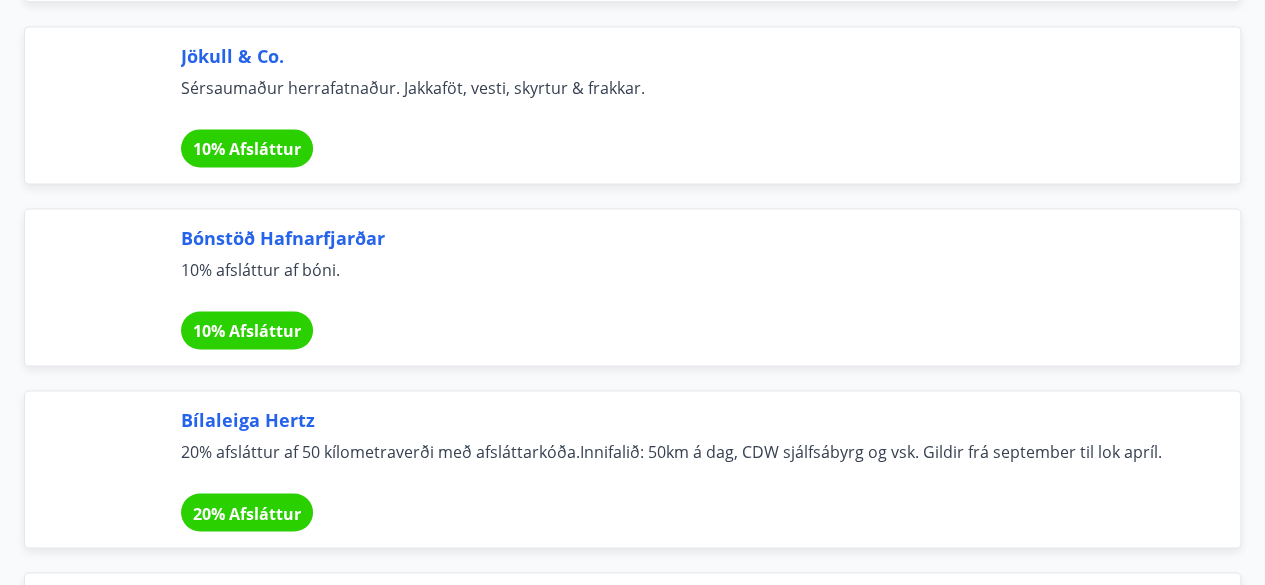 scroll, scrollTop: 13000, scrollLeft: 0, axis: vertical 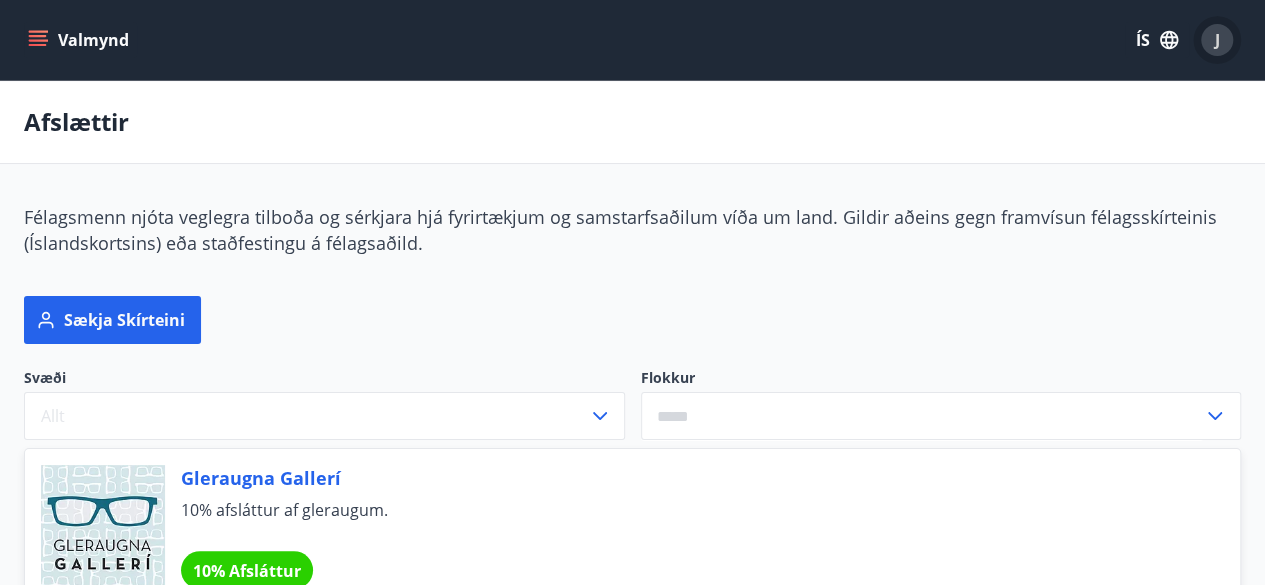 click on "J" at bounding box center [1217, 40] 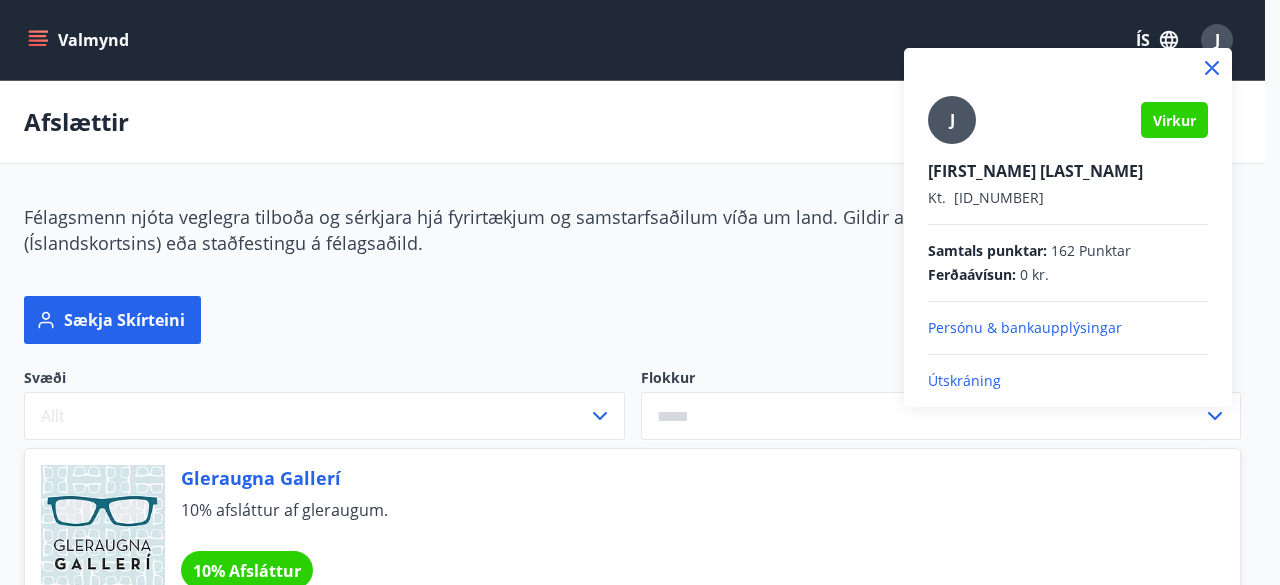 click on "Útskráning" at bounding box center (1068, 381) 